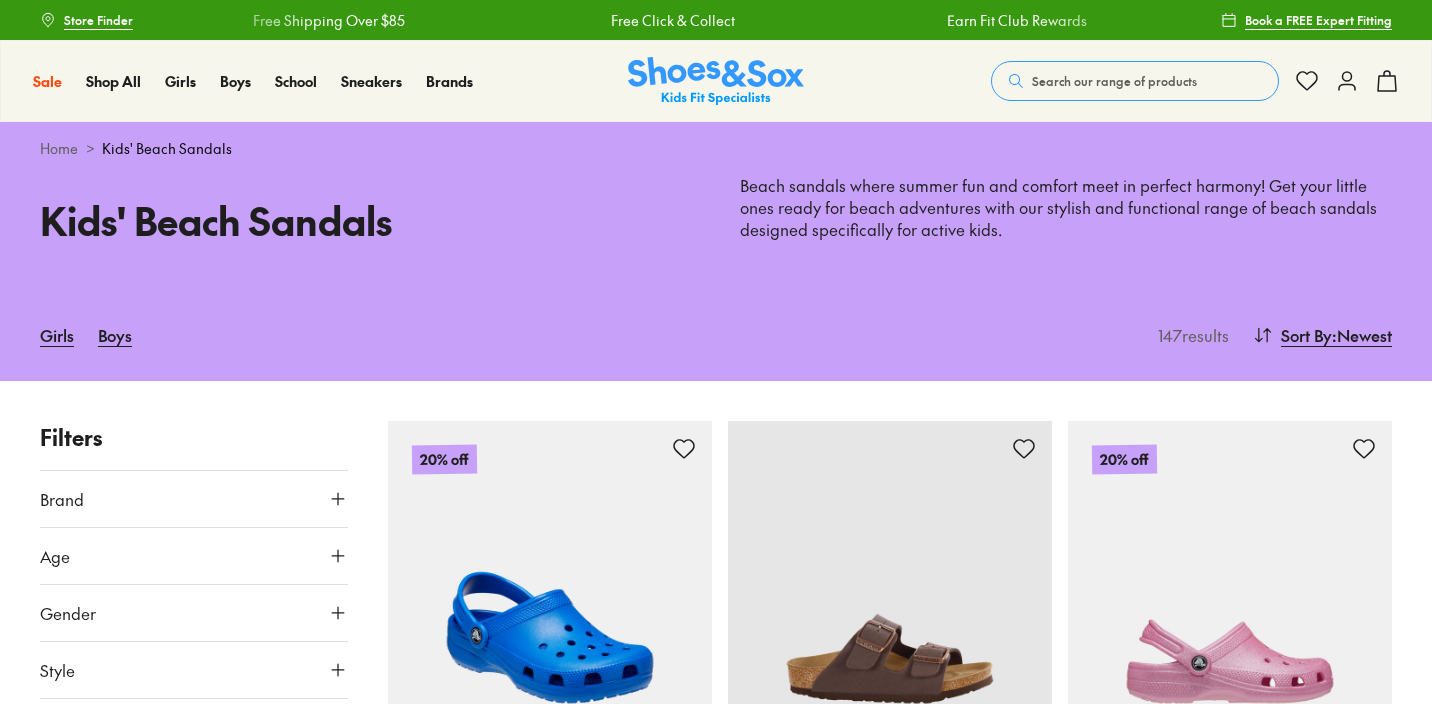 scroll, scrollTop: 0, scrollLeft: 0, axis: both 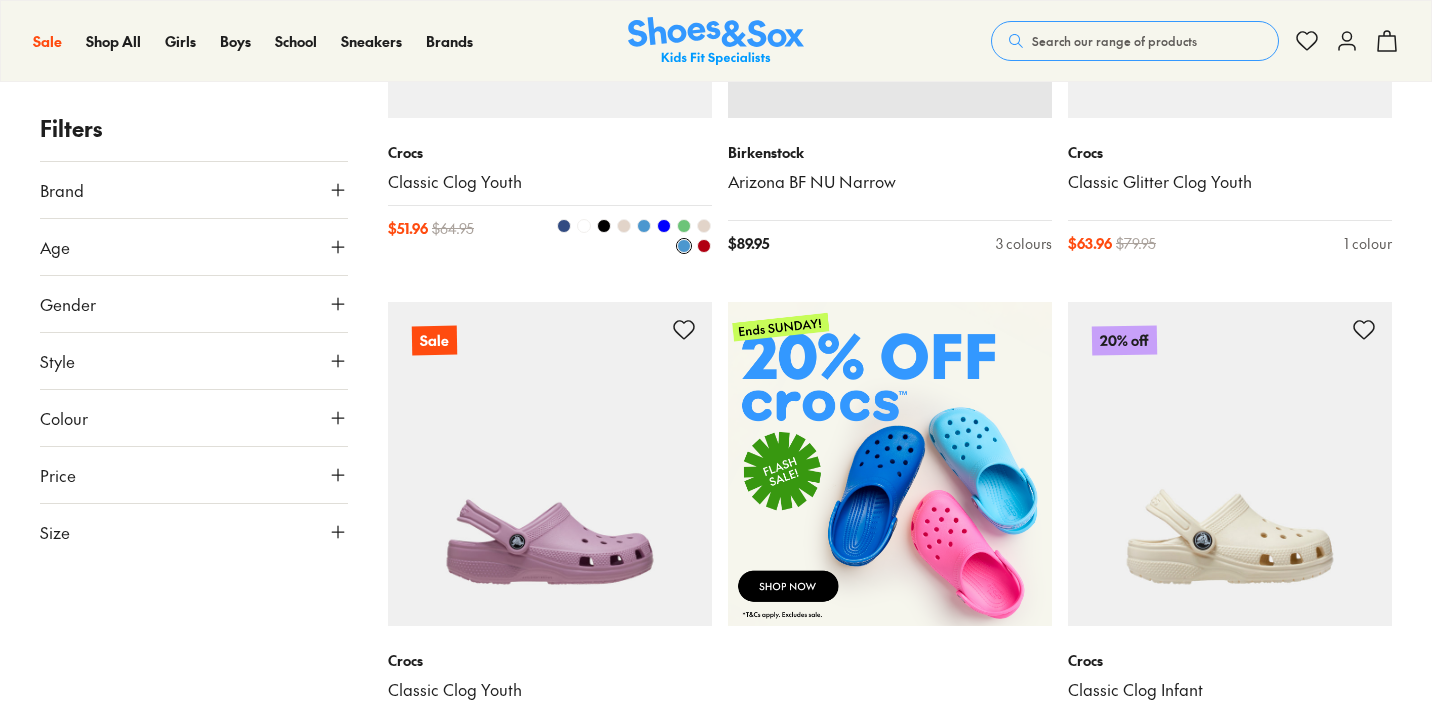 type on "***" 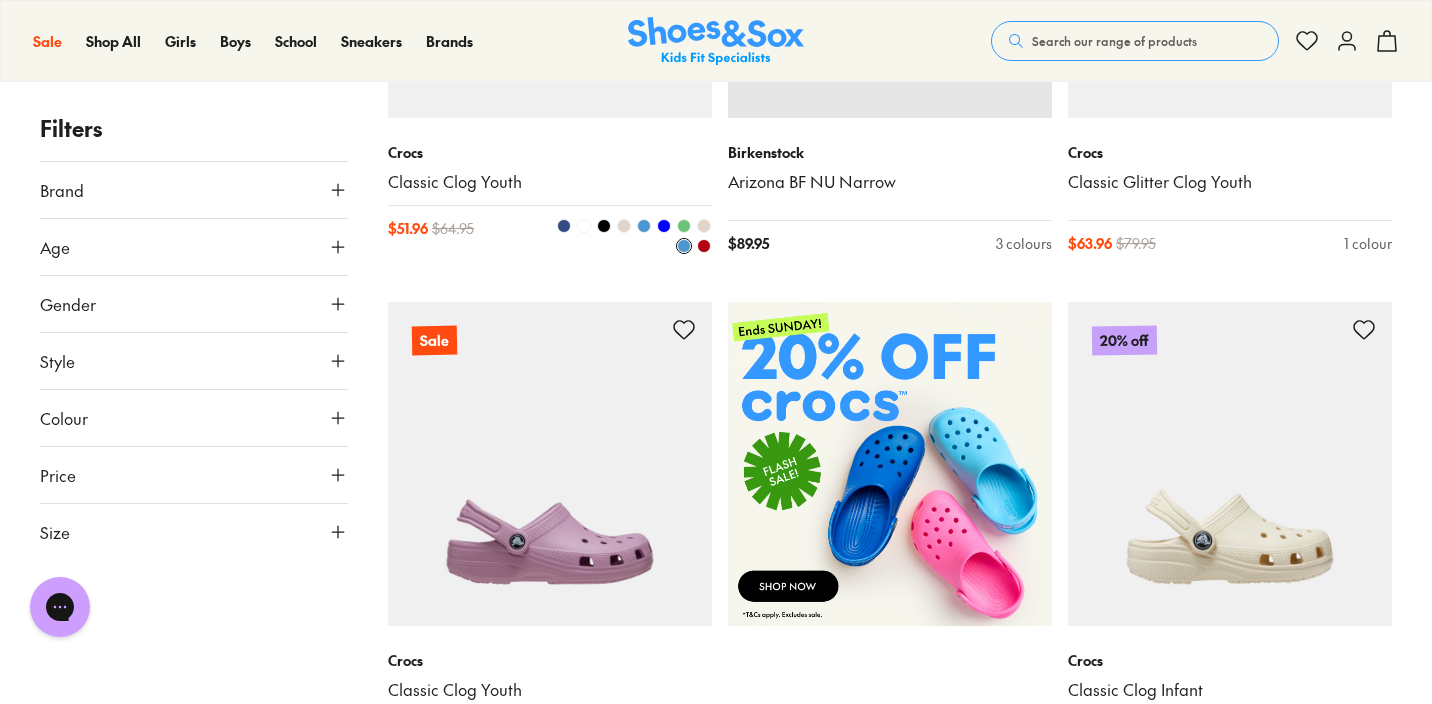 scroll, scrollTop: 0, scrollLeft: 0, axis: both 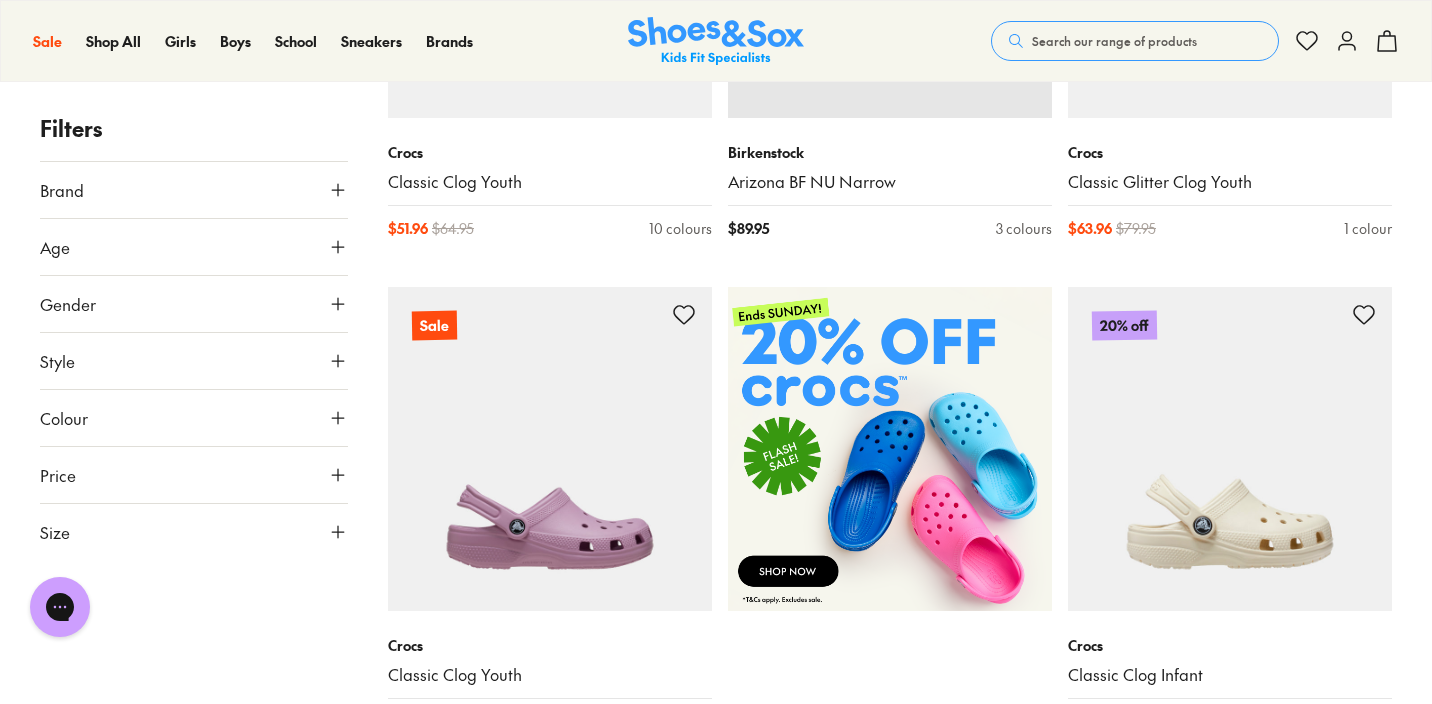 click at bounding box center [890, 449] 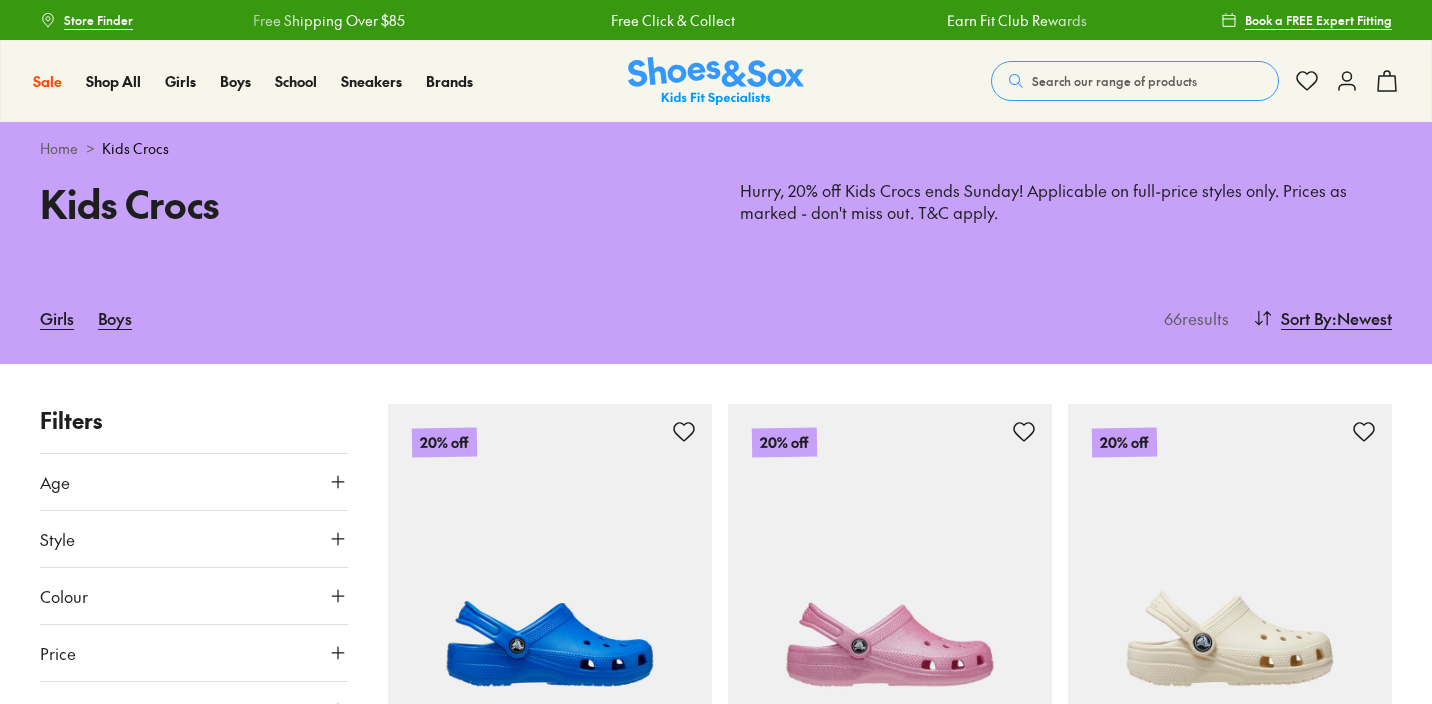 scroll, scrollTop: 0, scrollLeft: 0, axis: both 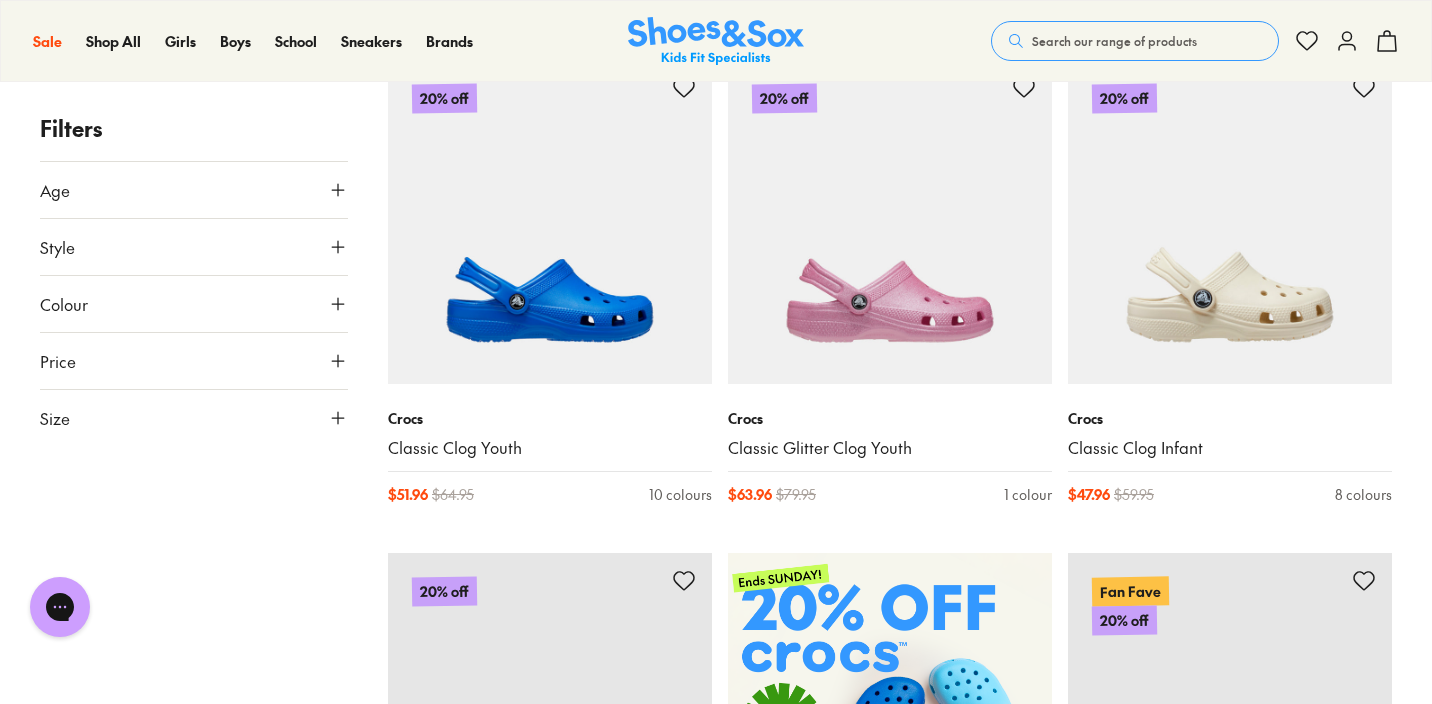 click 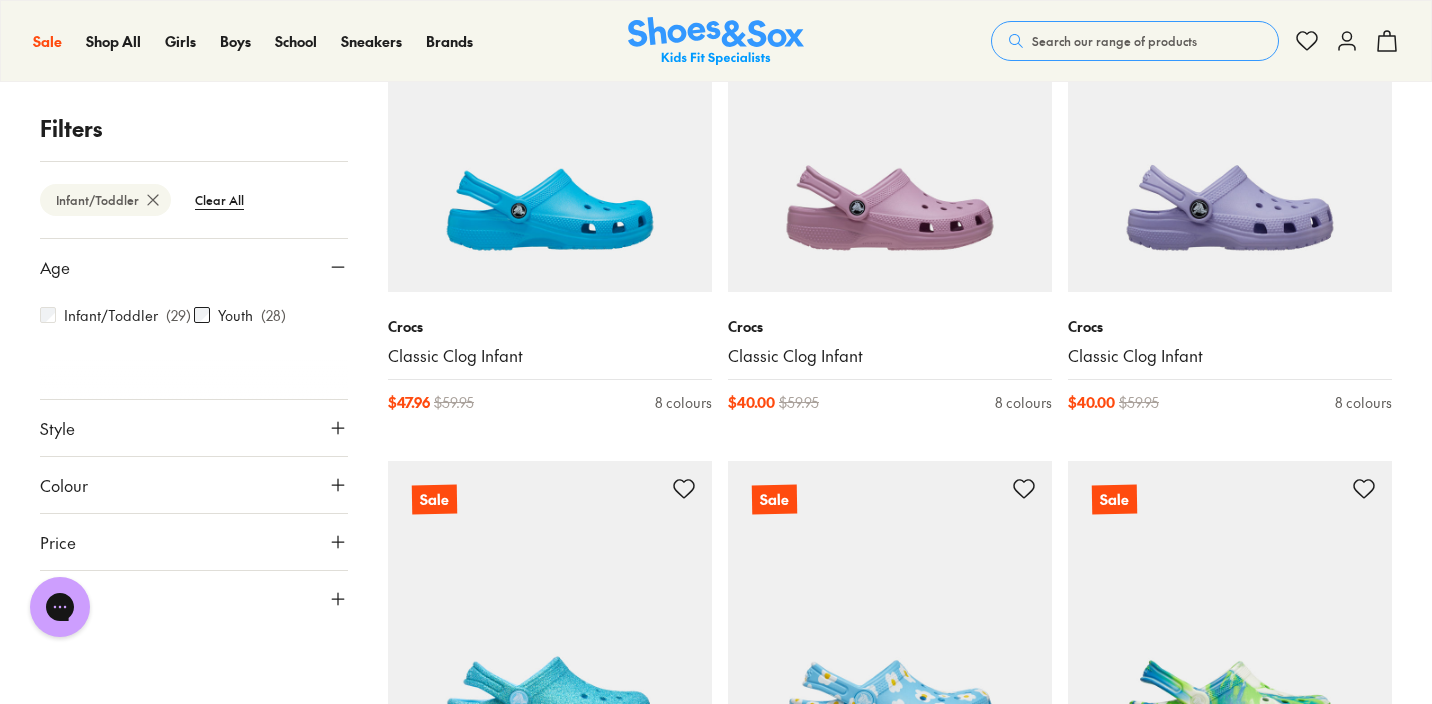 scroll, scrollTop: 3955, scrollLeft: 0, axis: vertical 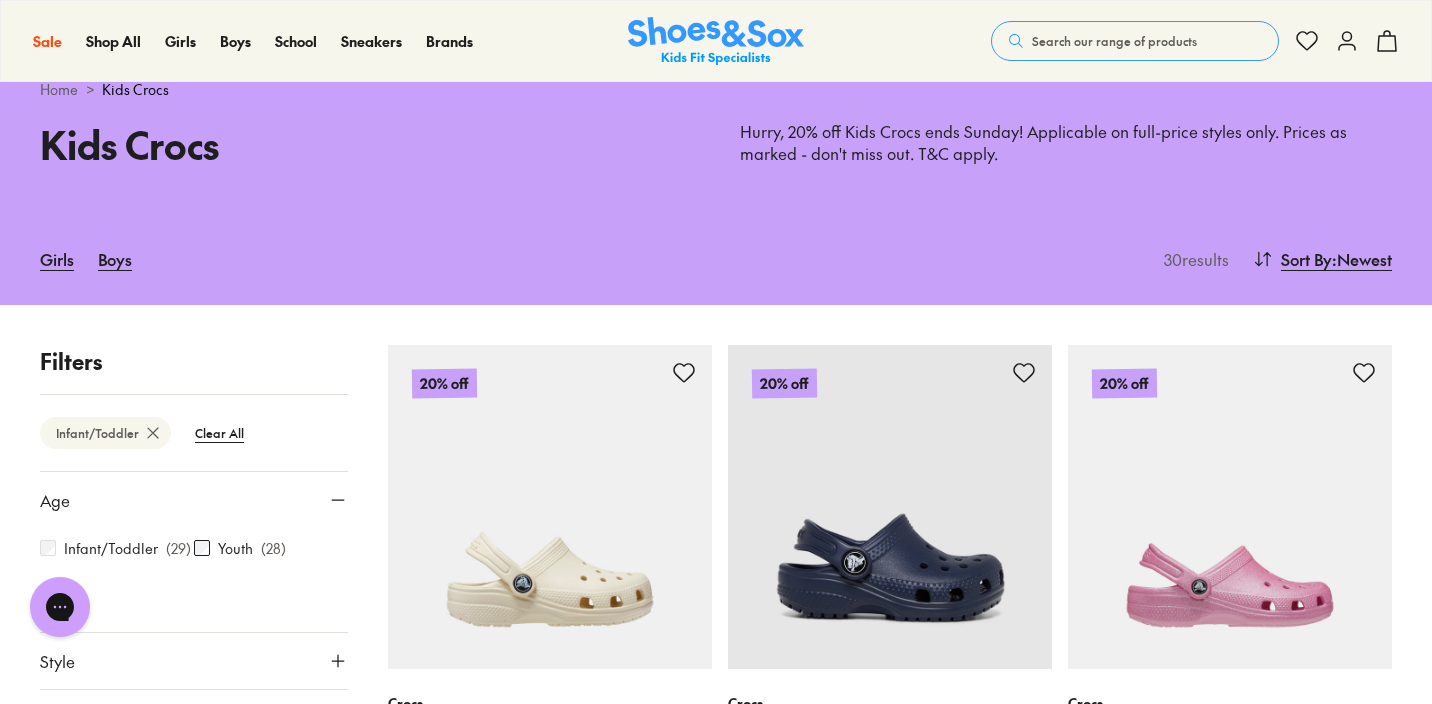 type on "****" 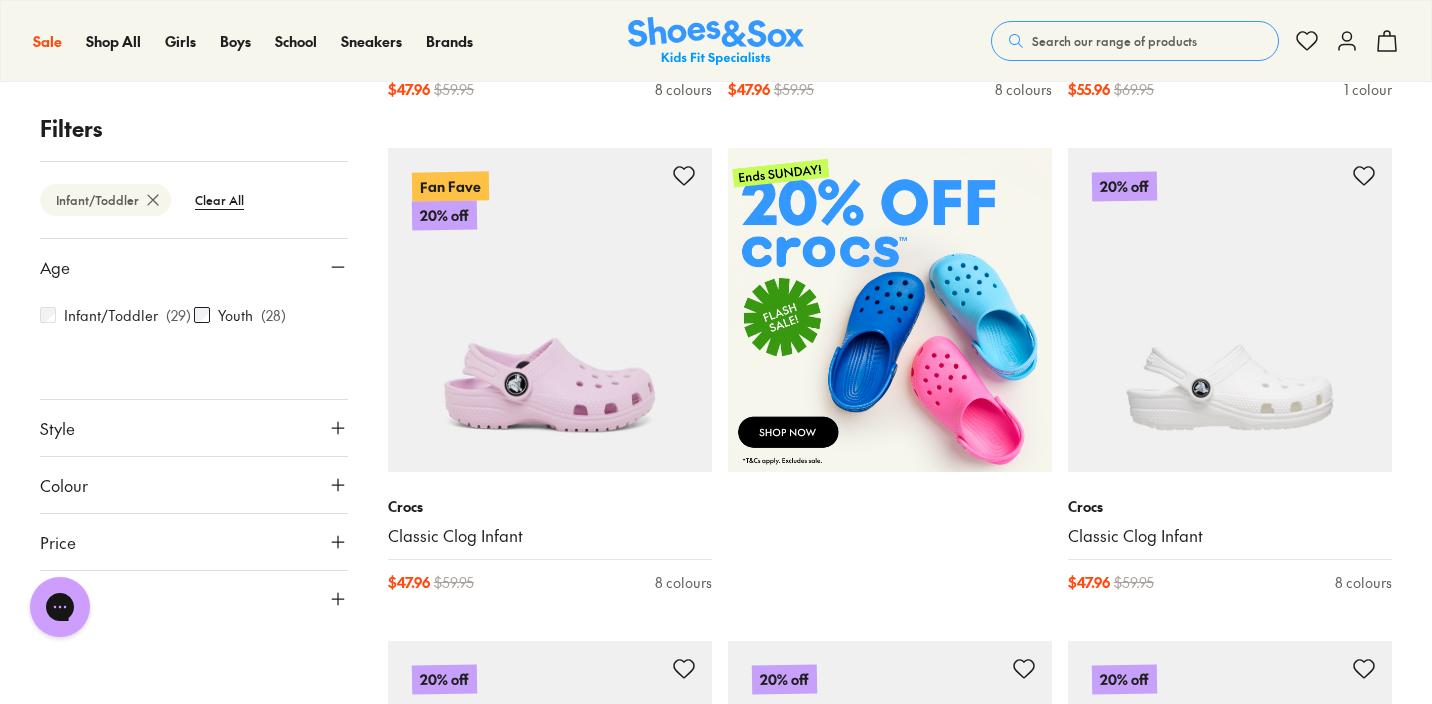 scroll, scrollTop: 753, scrollLeft: 0, axis: vertical 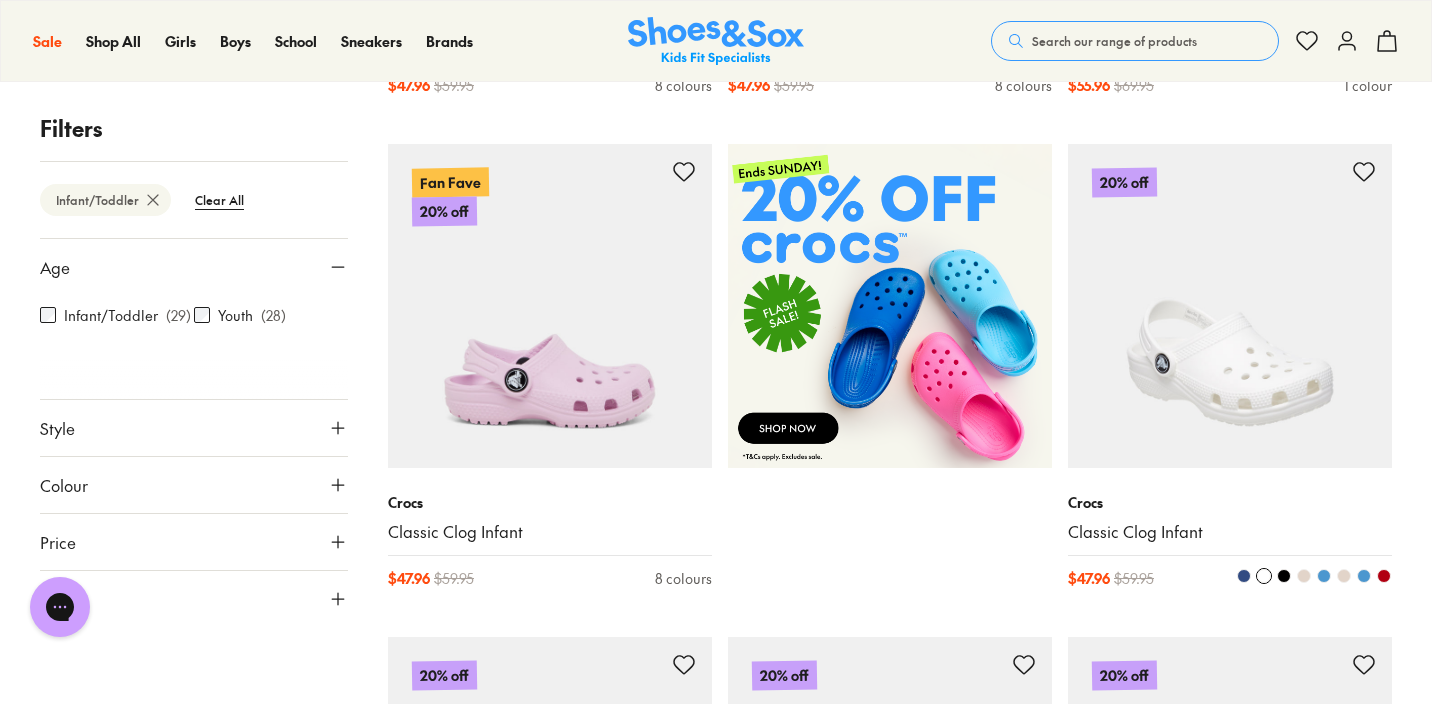 click at bounding box center (1230, 306) 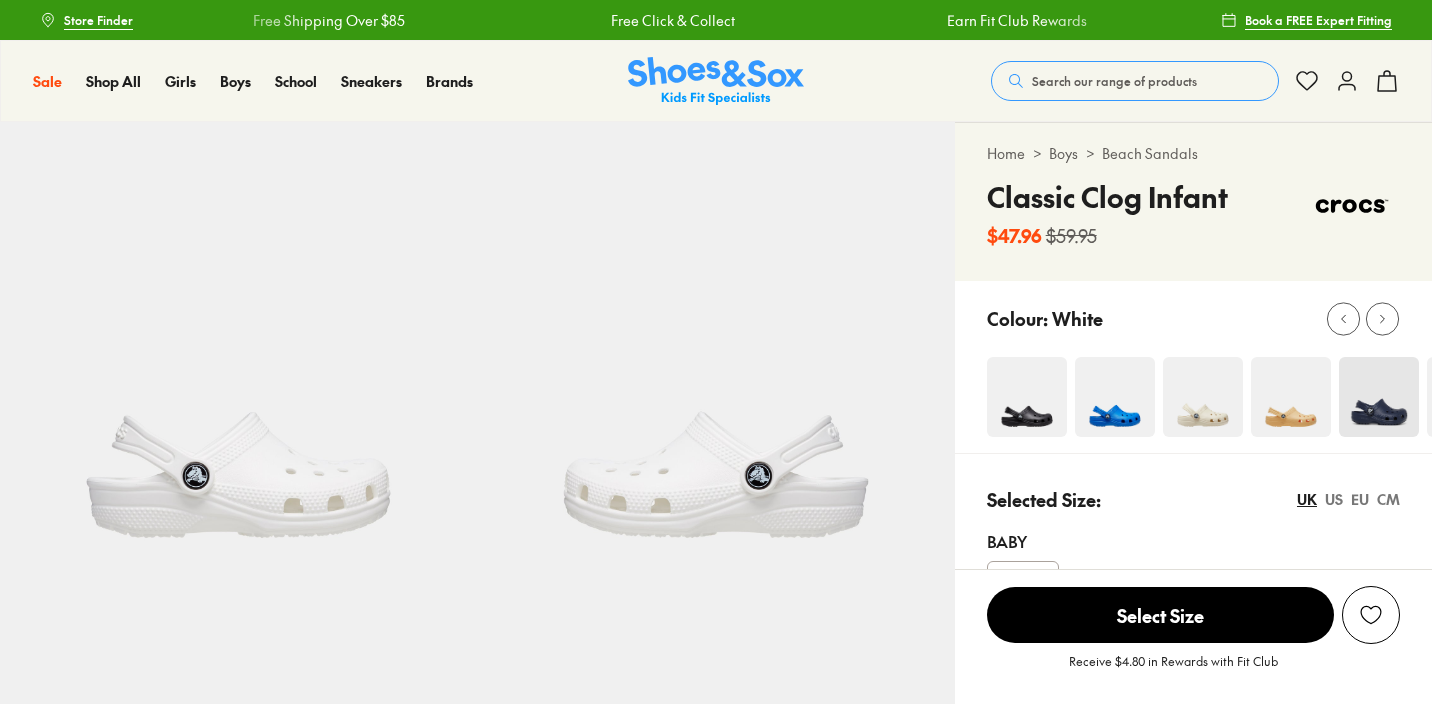 scroll, scrollTop: 0, scrollLeft: 0, axis: both 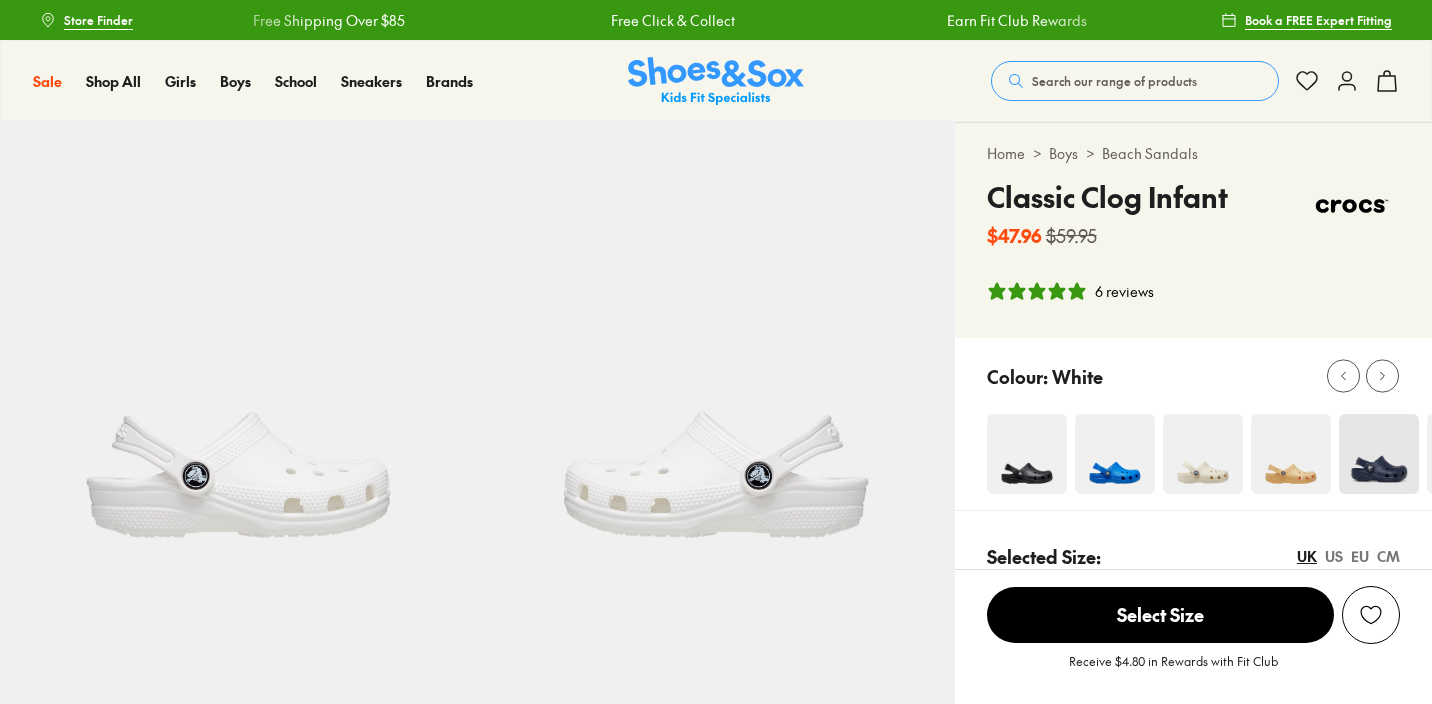 select on "*" 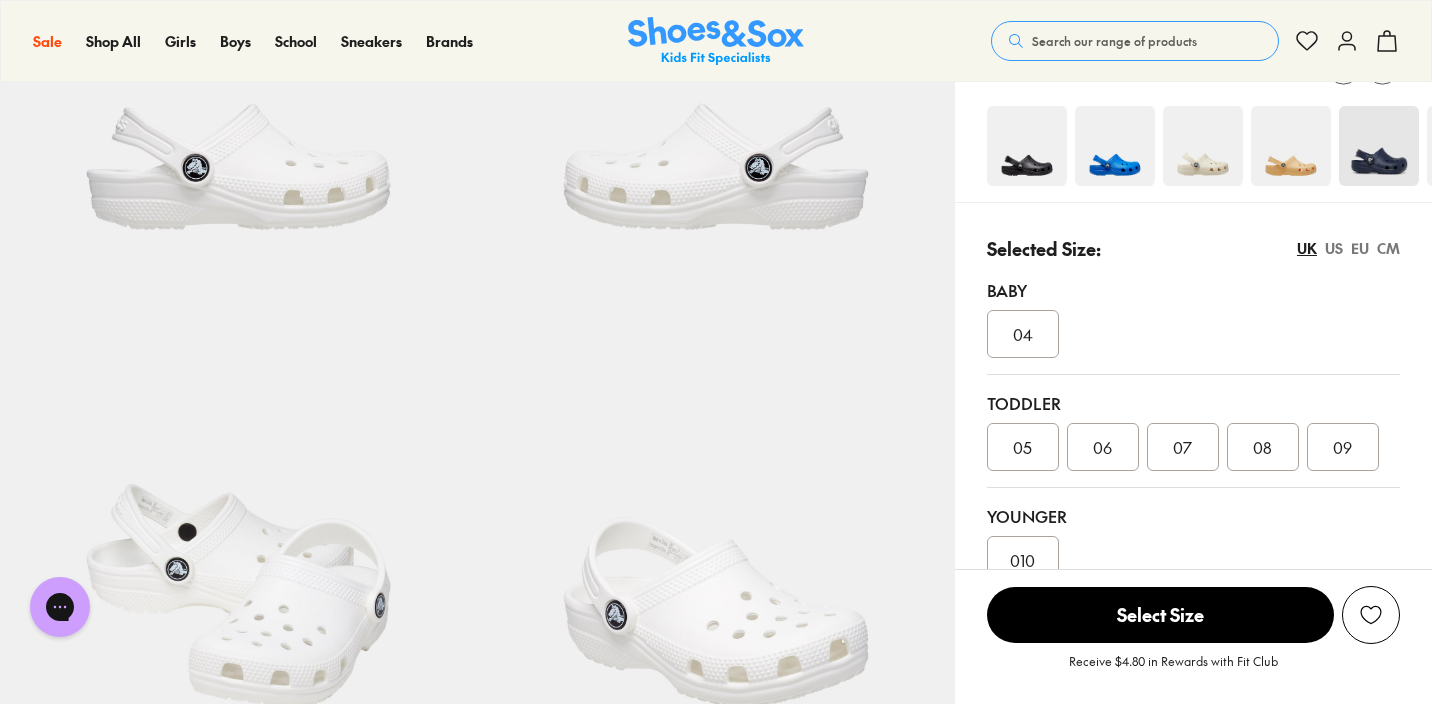 scroll, scrollTop: 309, scrollLeft: 0, axis: vertical 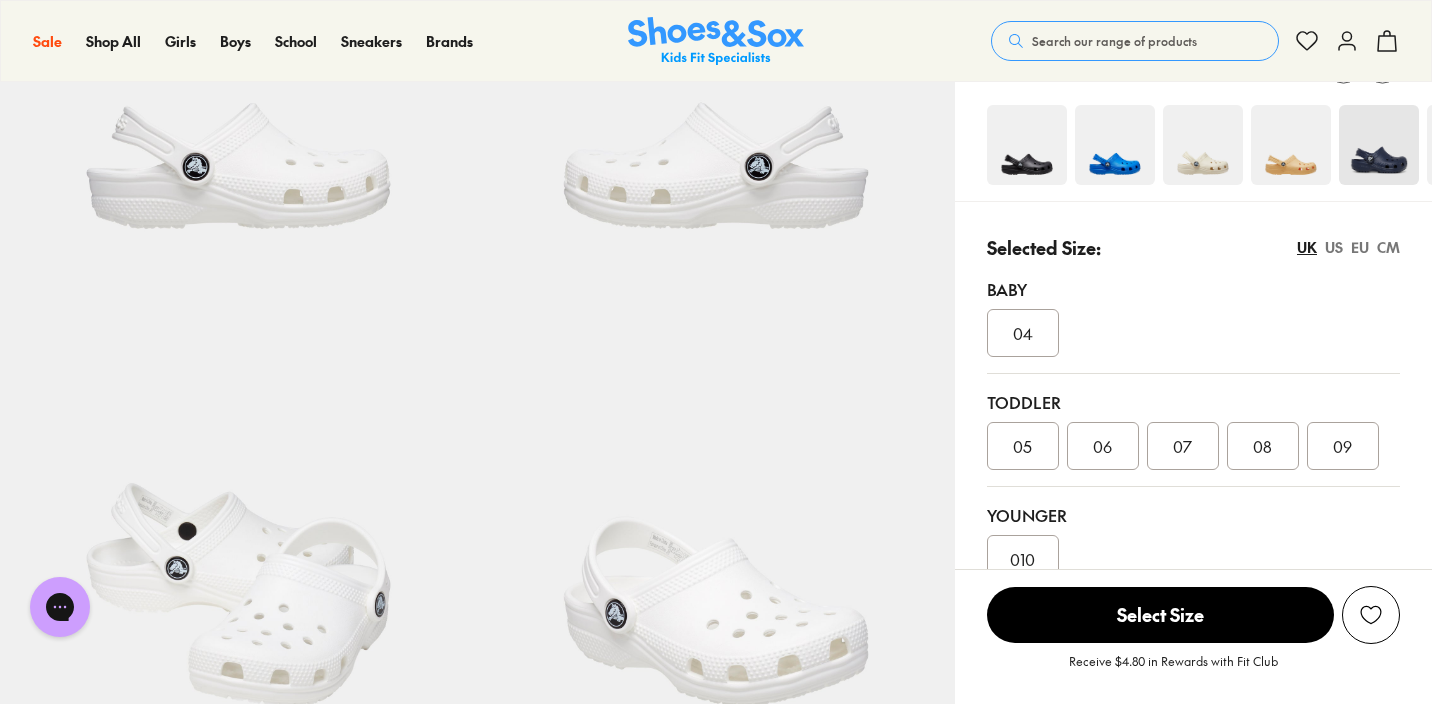 click on "09" at bounding box center (1342, 446) 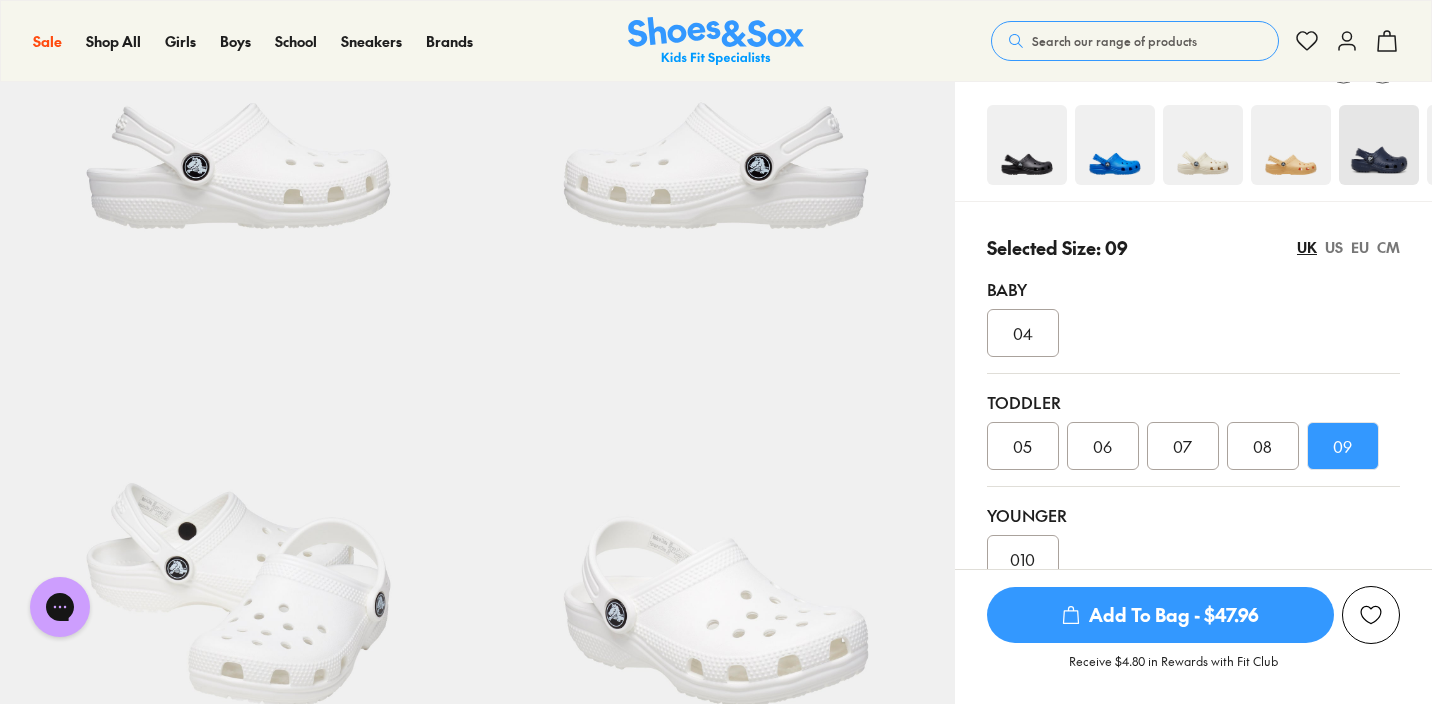 click on "Add To Bag - $47.96" at bounding box center [1160, 615] 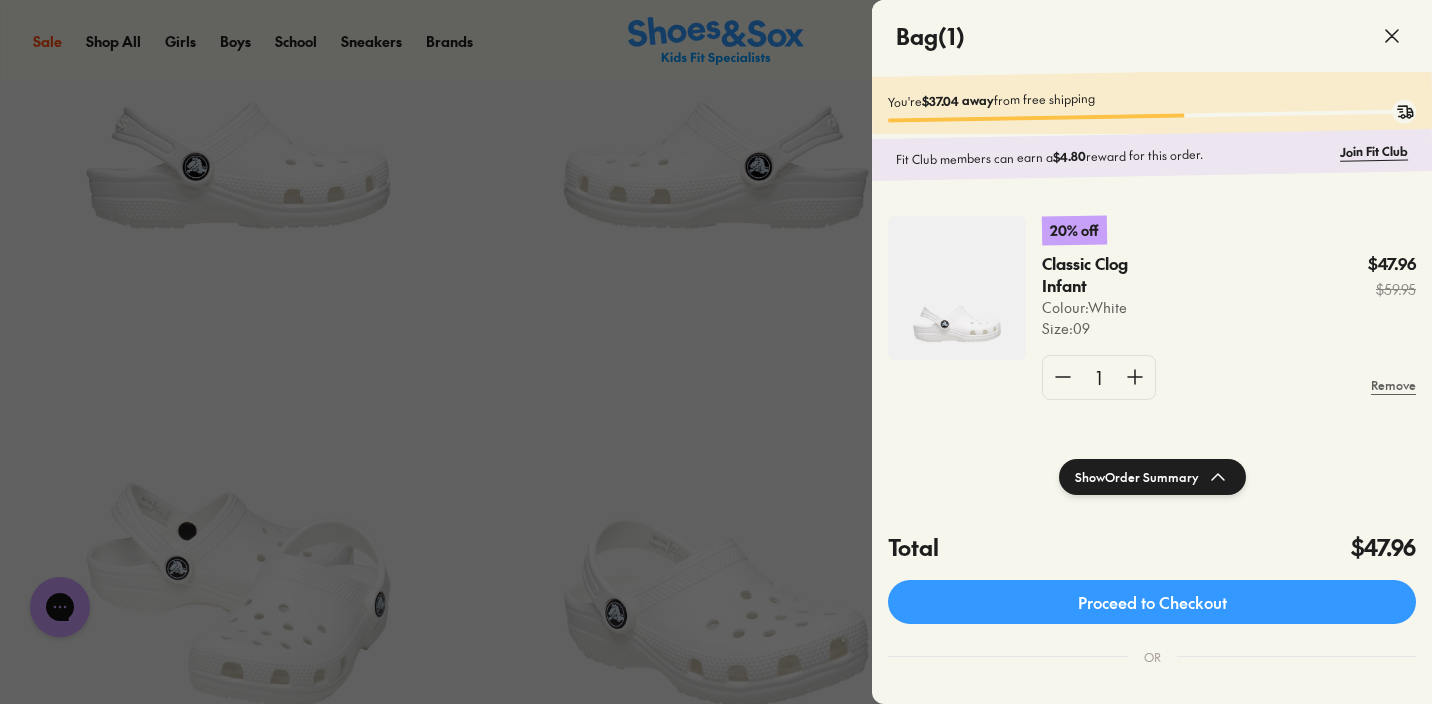 click 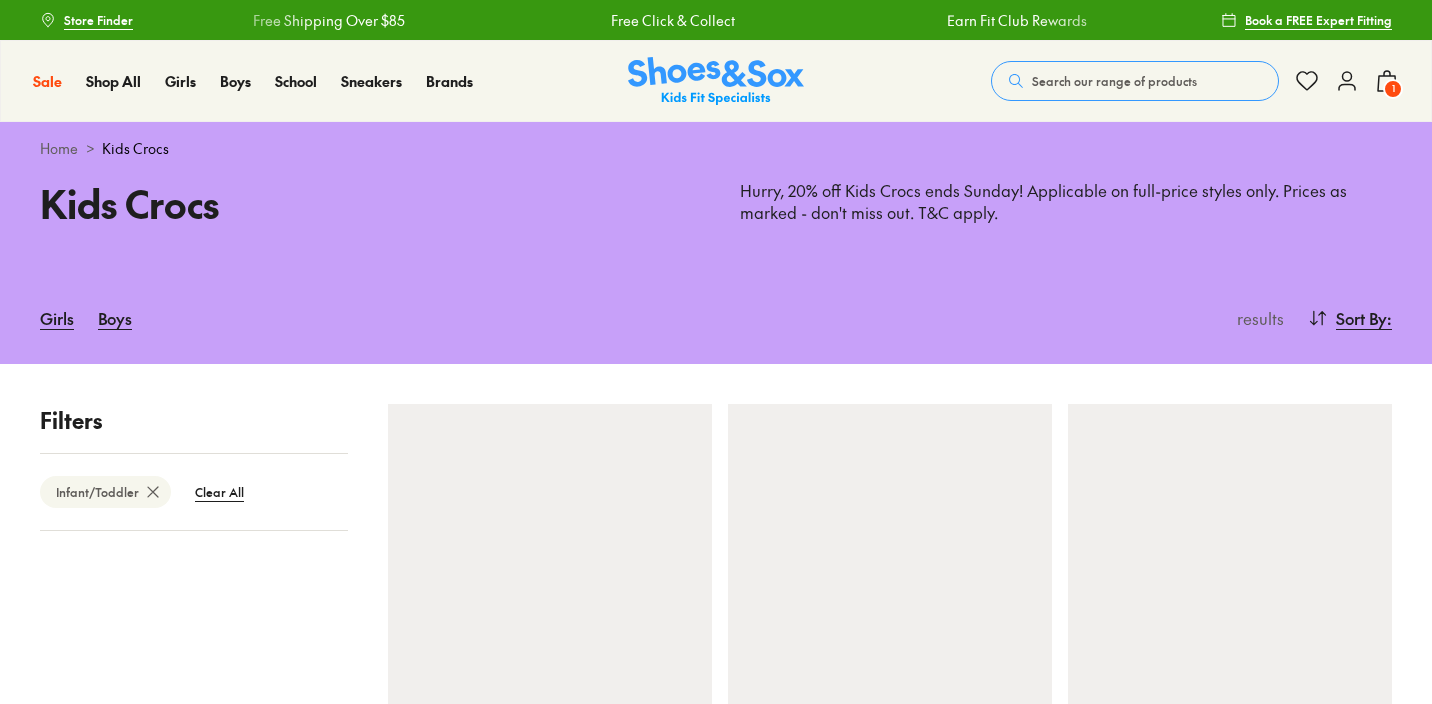 scroll, scrollTop: 0, scrollLeft: 0, axis: both 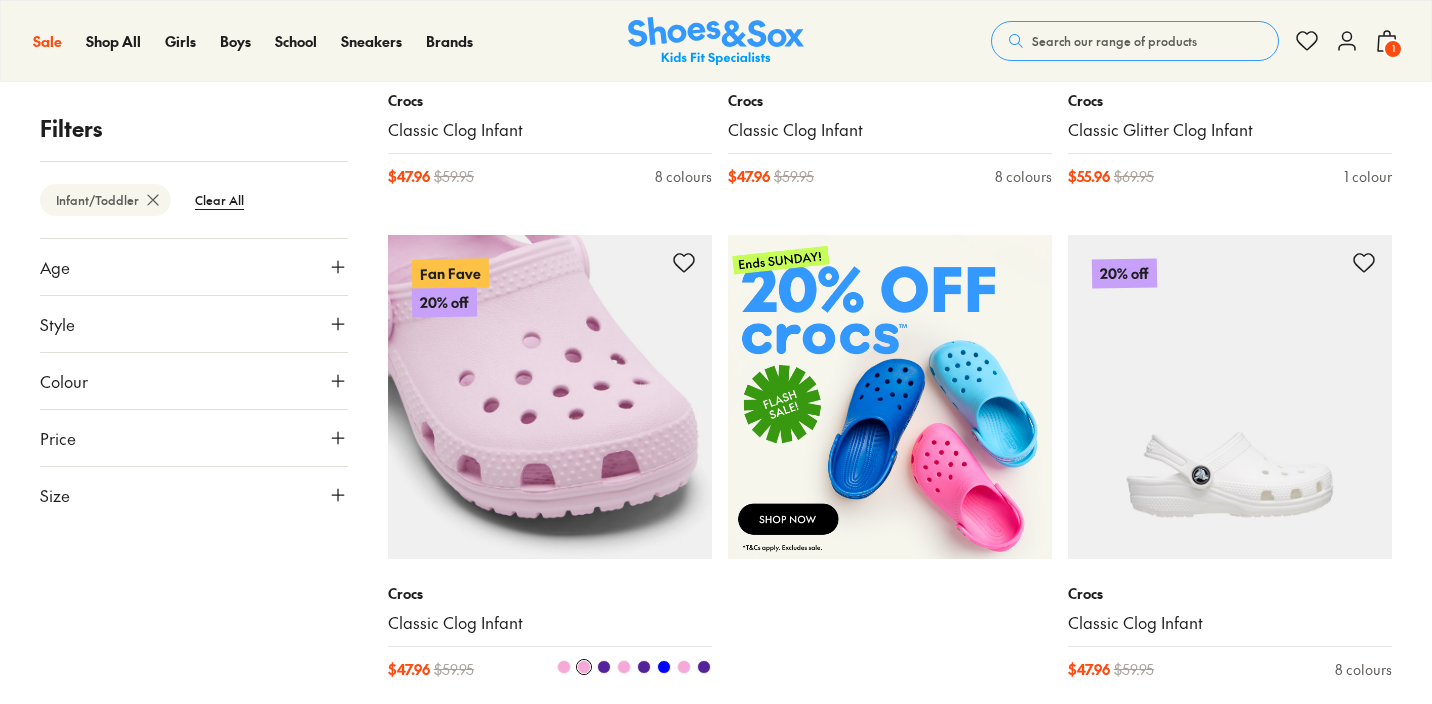 click on "Crocs Classic Clog Infant $ 47.96 $ 59.95 8 colours" at bounding box center (550, 631) 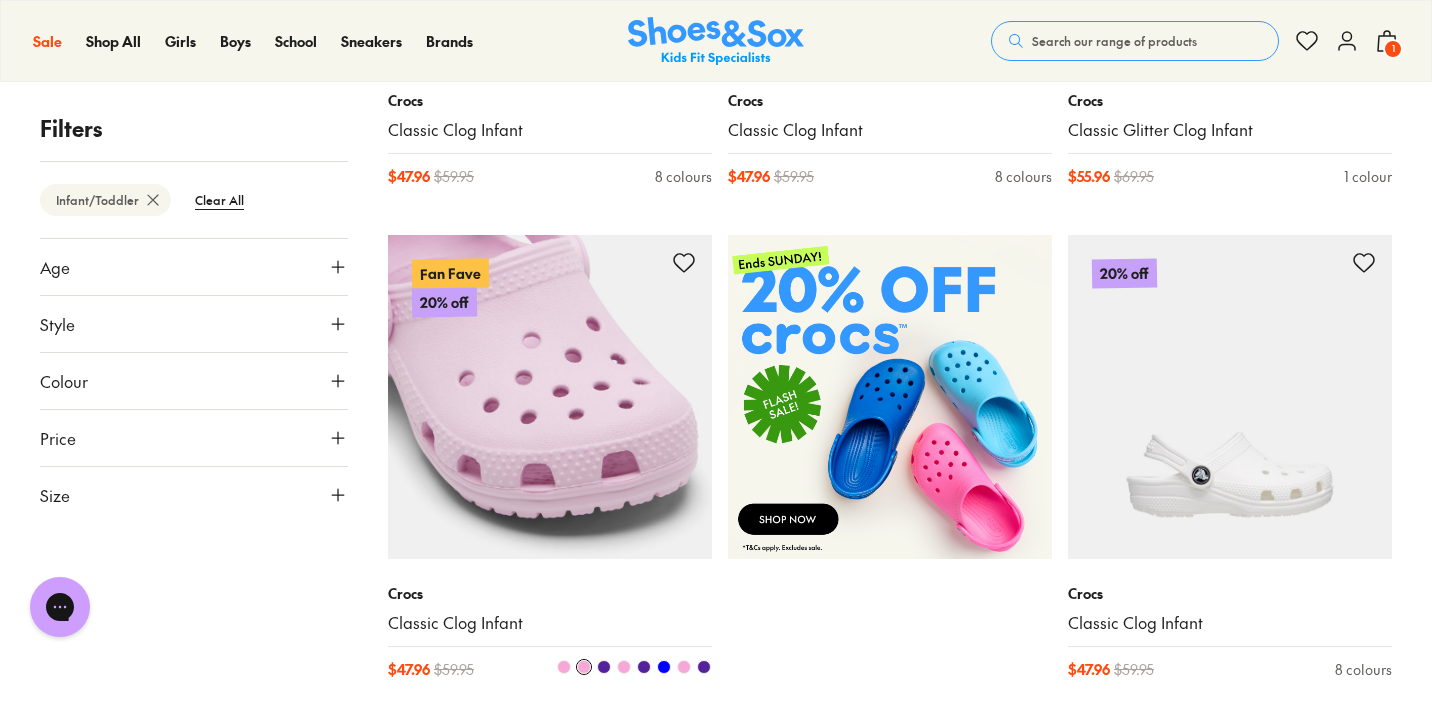 scroll, scrollTop: 0, scrollLeft: 0, axis: both 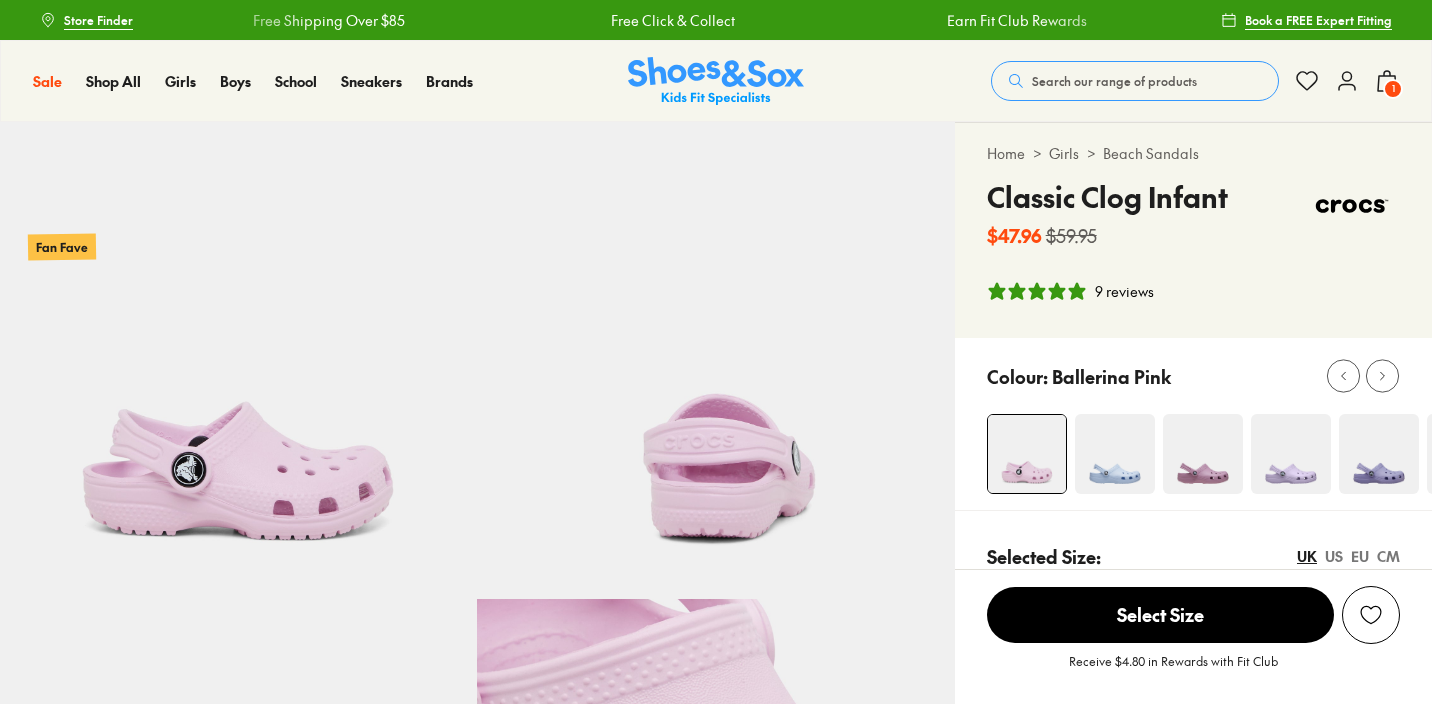 select on "*" 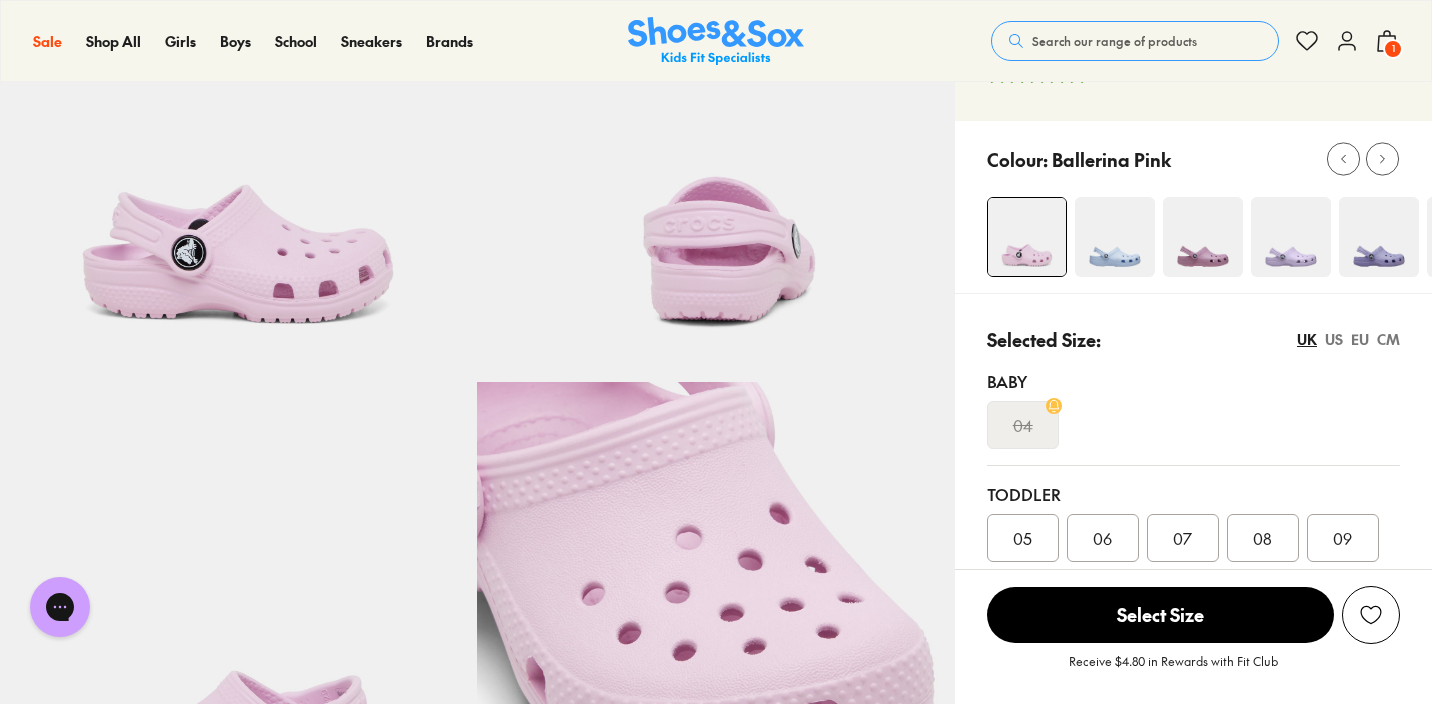 scroll, scrollTop: 0, scrollLeft: 0, axis: both 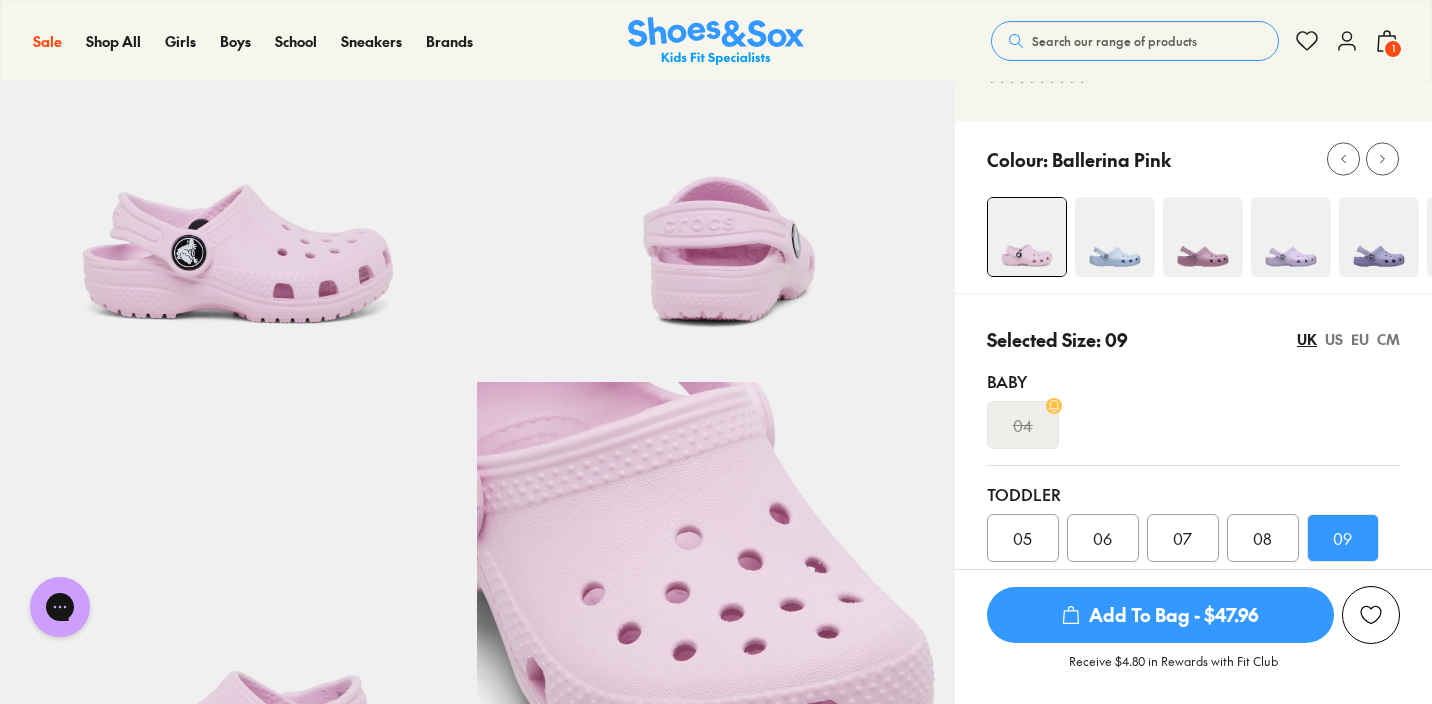 click on "Add To Bag - $47.96" at bounding box center [1160, 615] 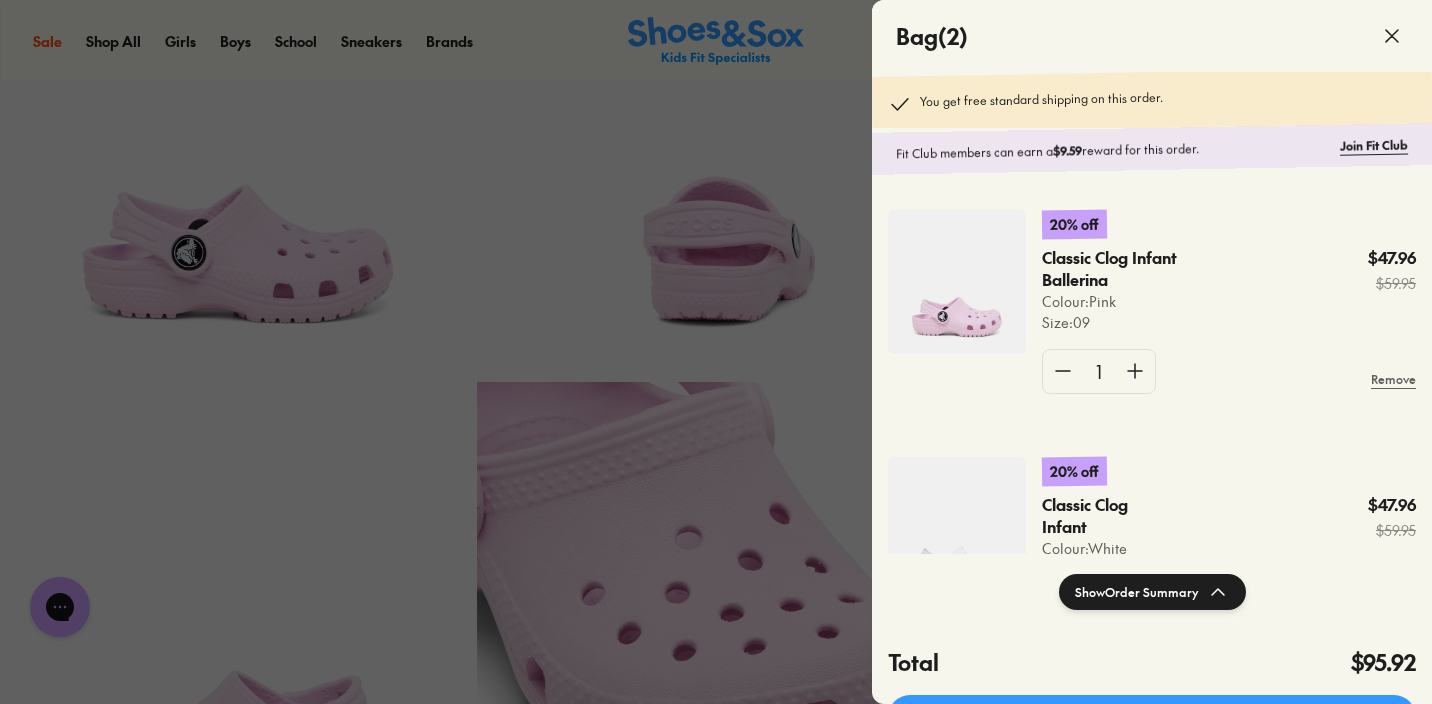 click 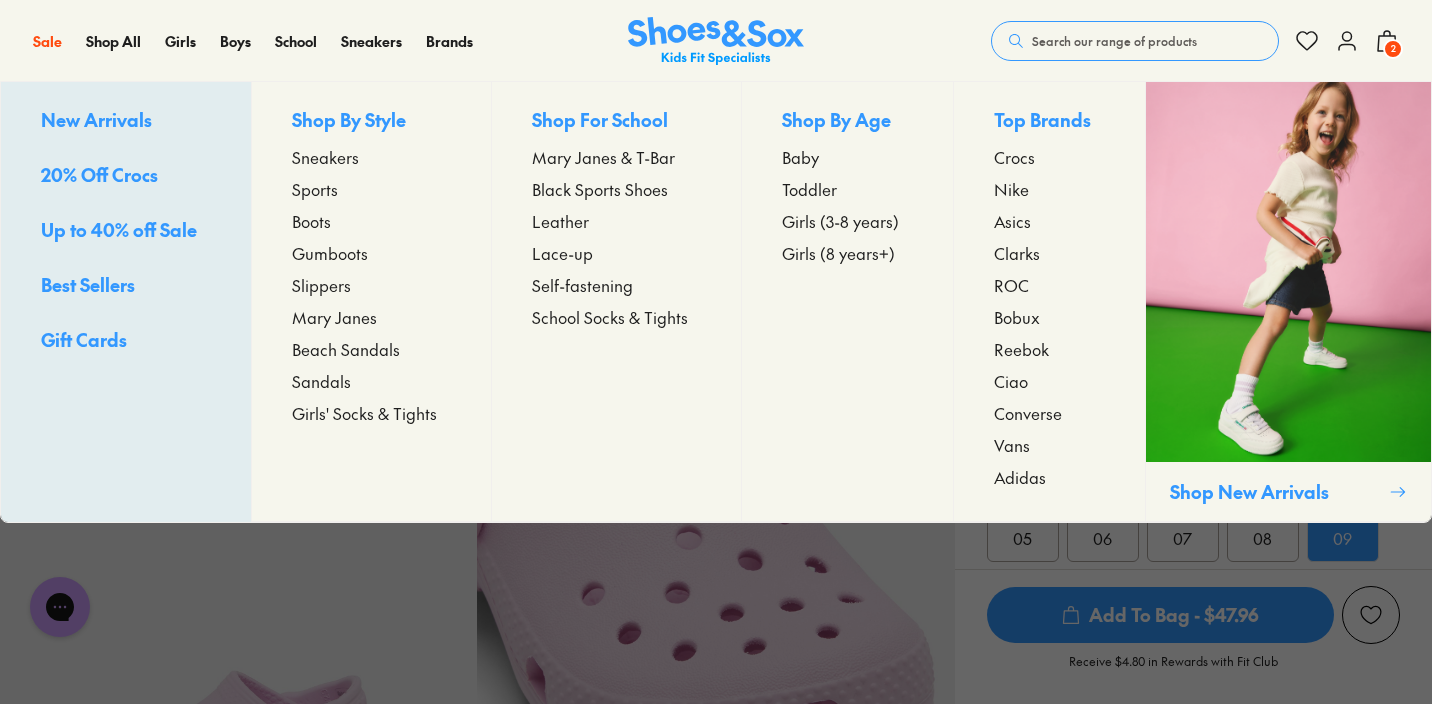 click on "Toddler" at bounding box center [809, 189] 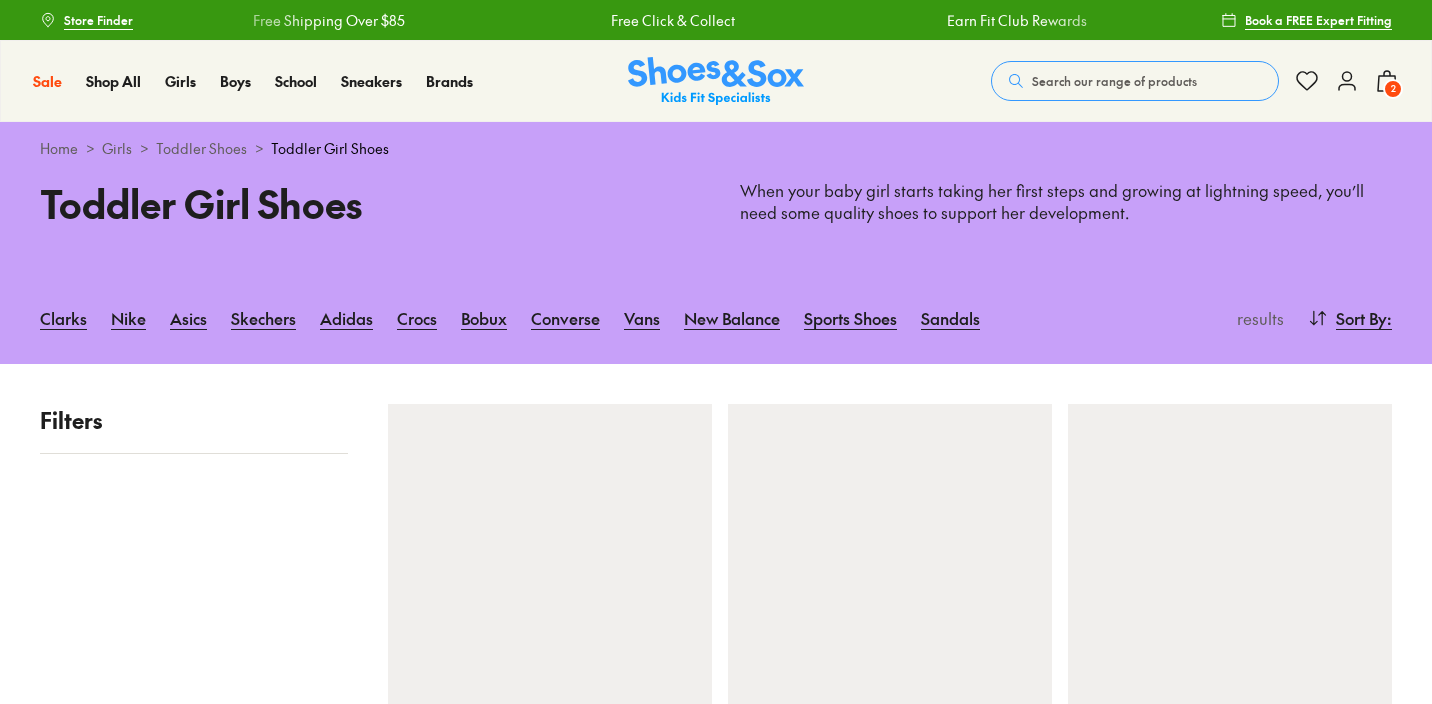 scroll, scrollTop: 0, scrollLeft: 0, axis: both 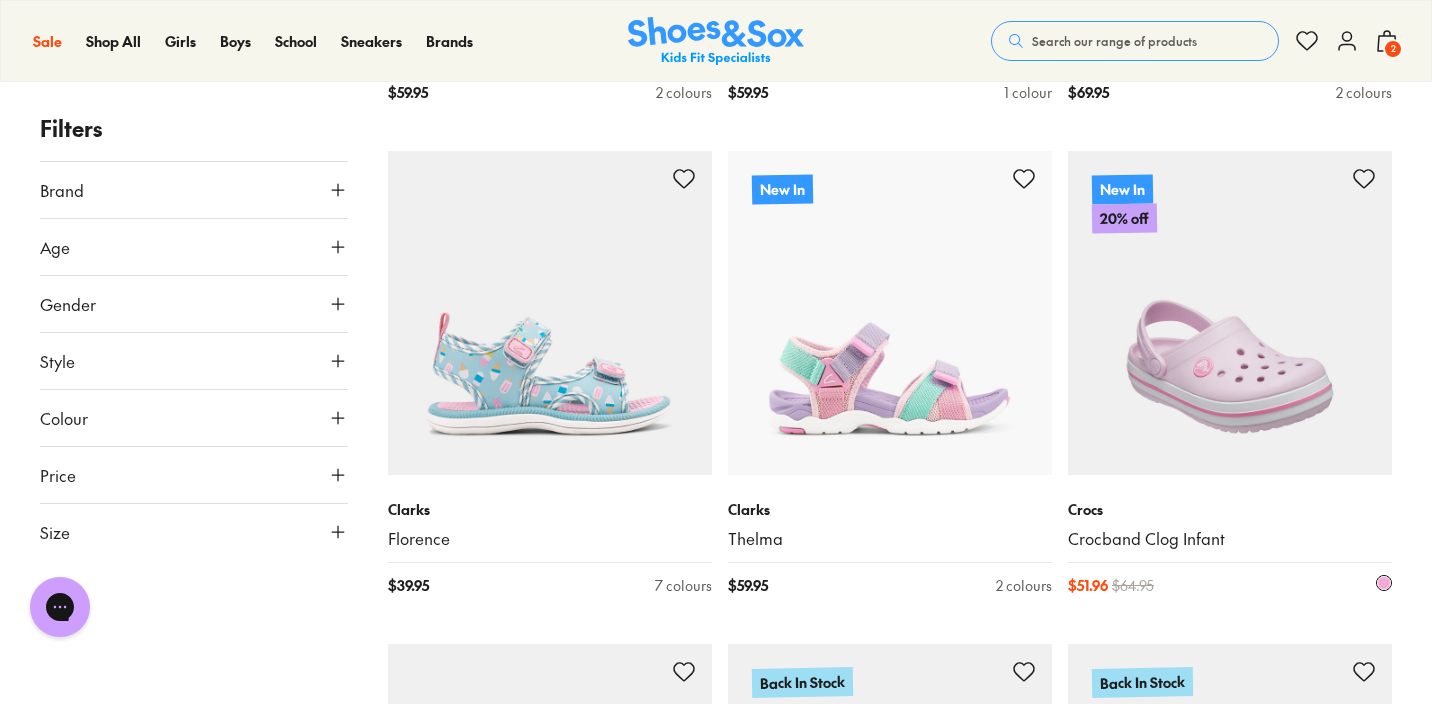 click at bounding box center [1230, 313] 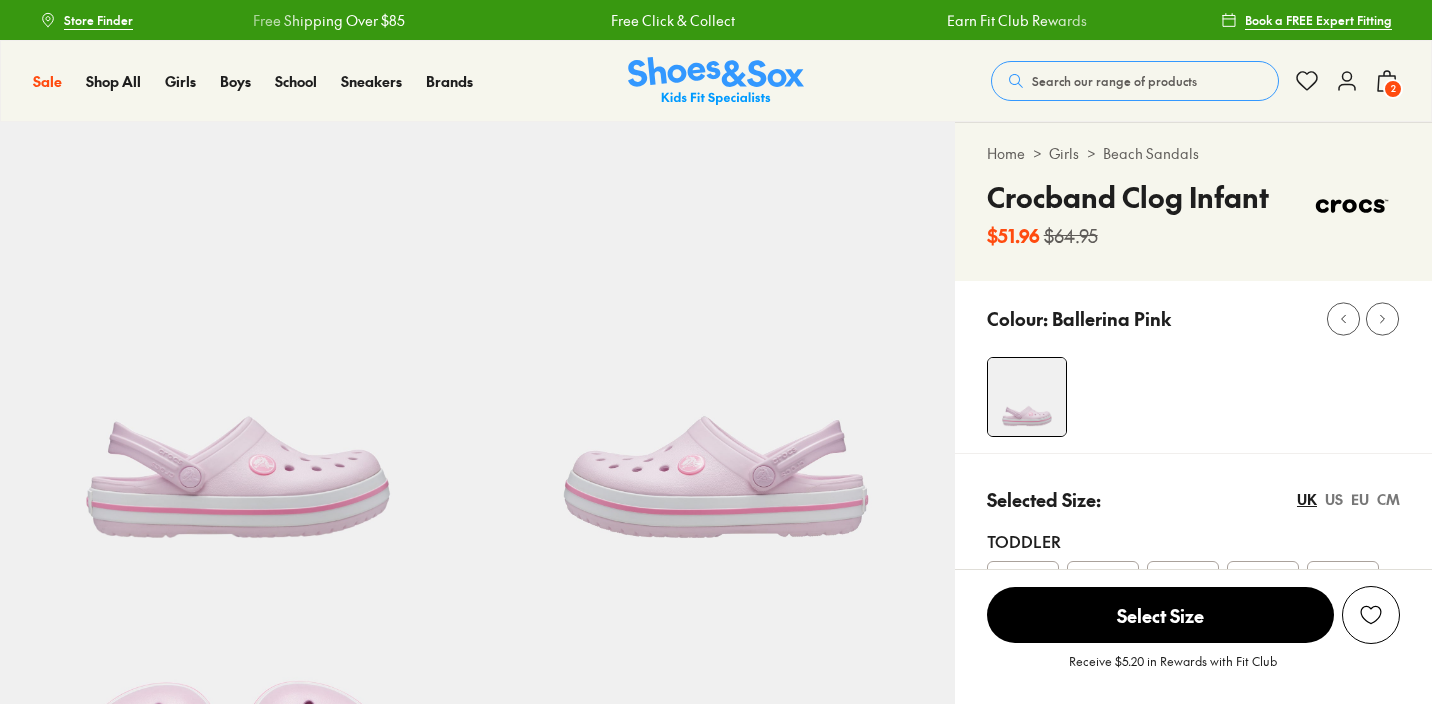 scroll, scrollTop: 0, scrollLeft: 0, axis: both 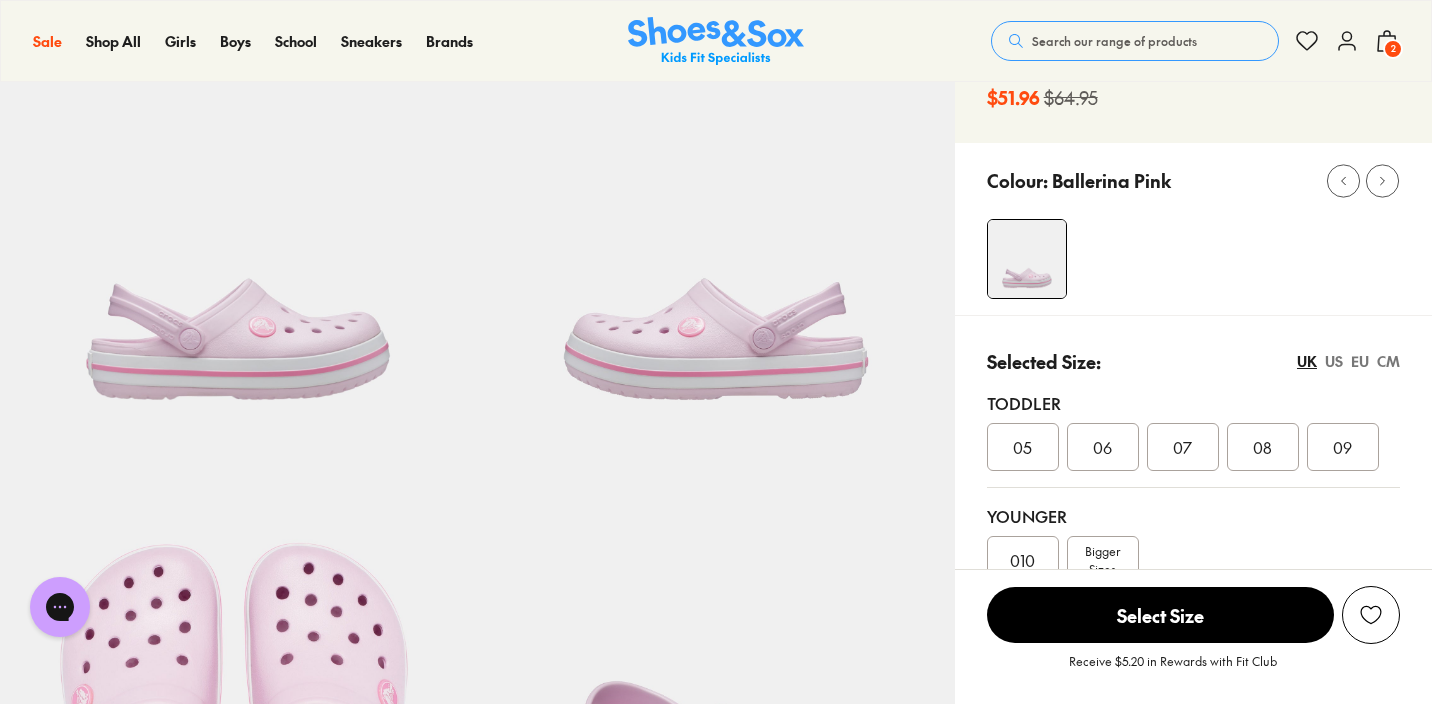 click on "09" at bounding box center (1343, 447) 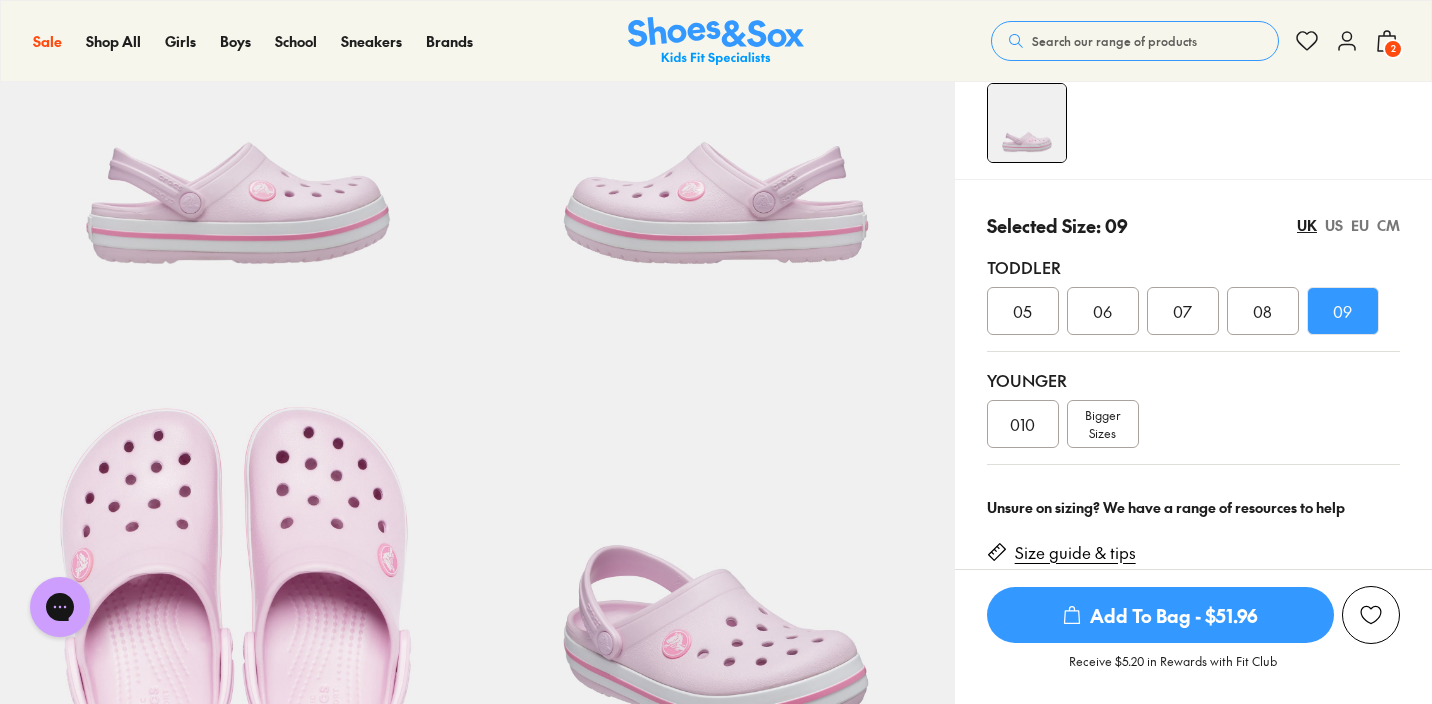scroll, scrollTop: 275, scrollLeft: 0, axis: vertical 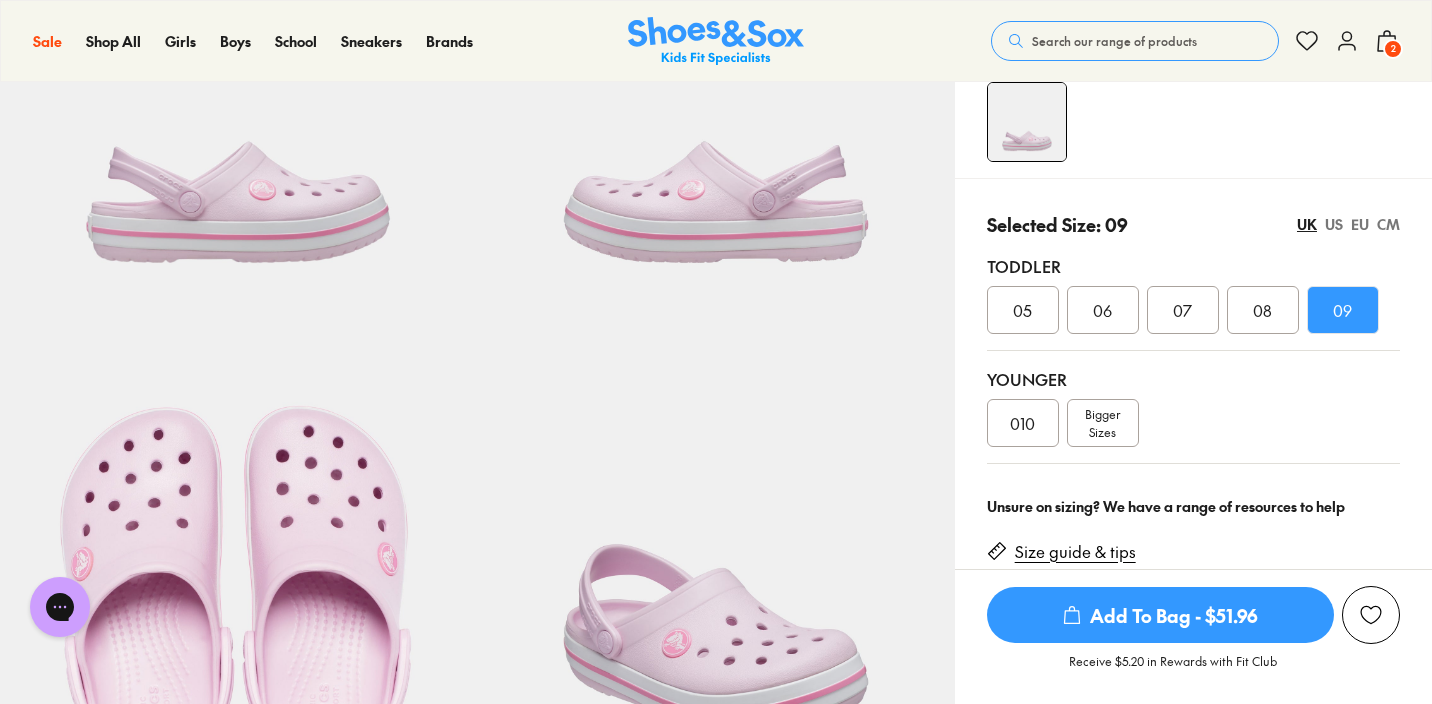 click on "Add To Bag - $51.96" at bounding box center (1160, 615) 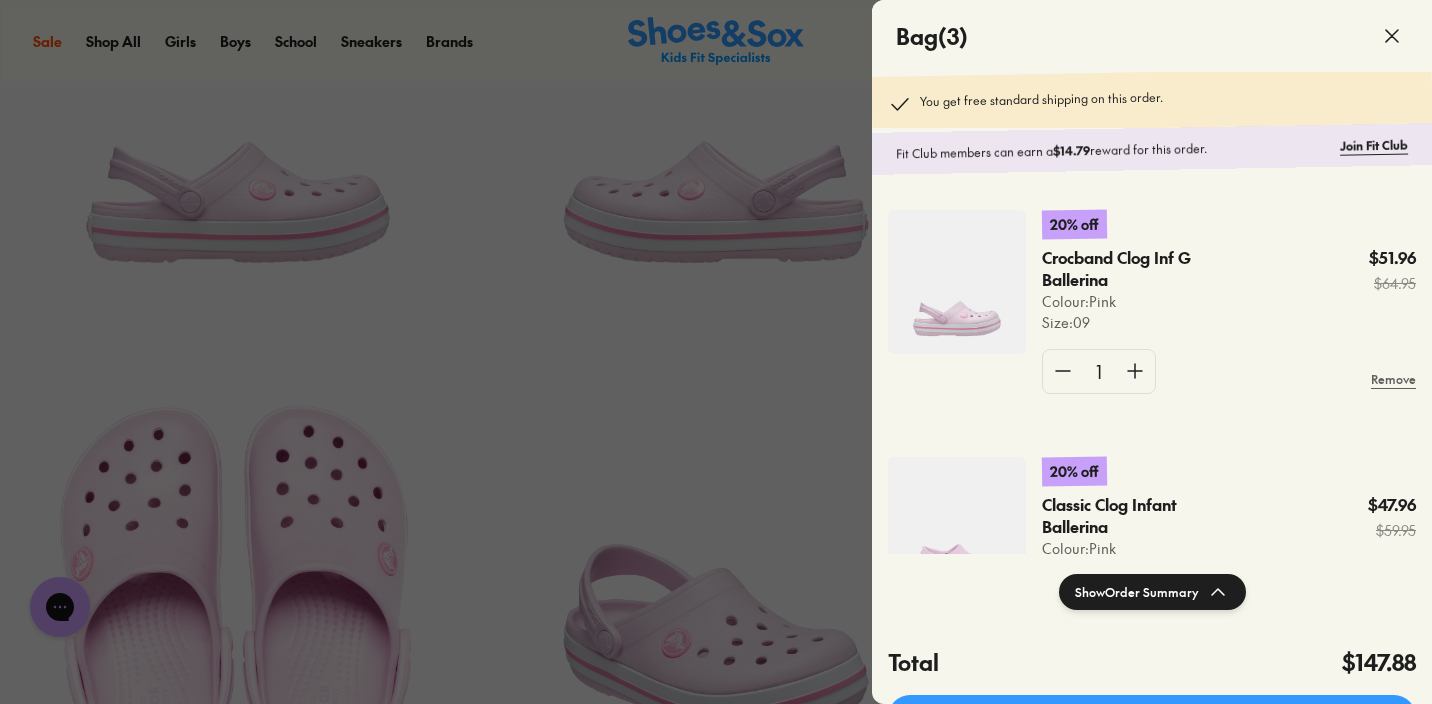 click 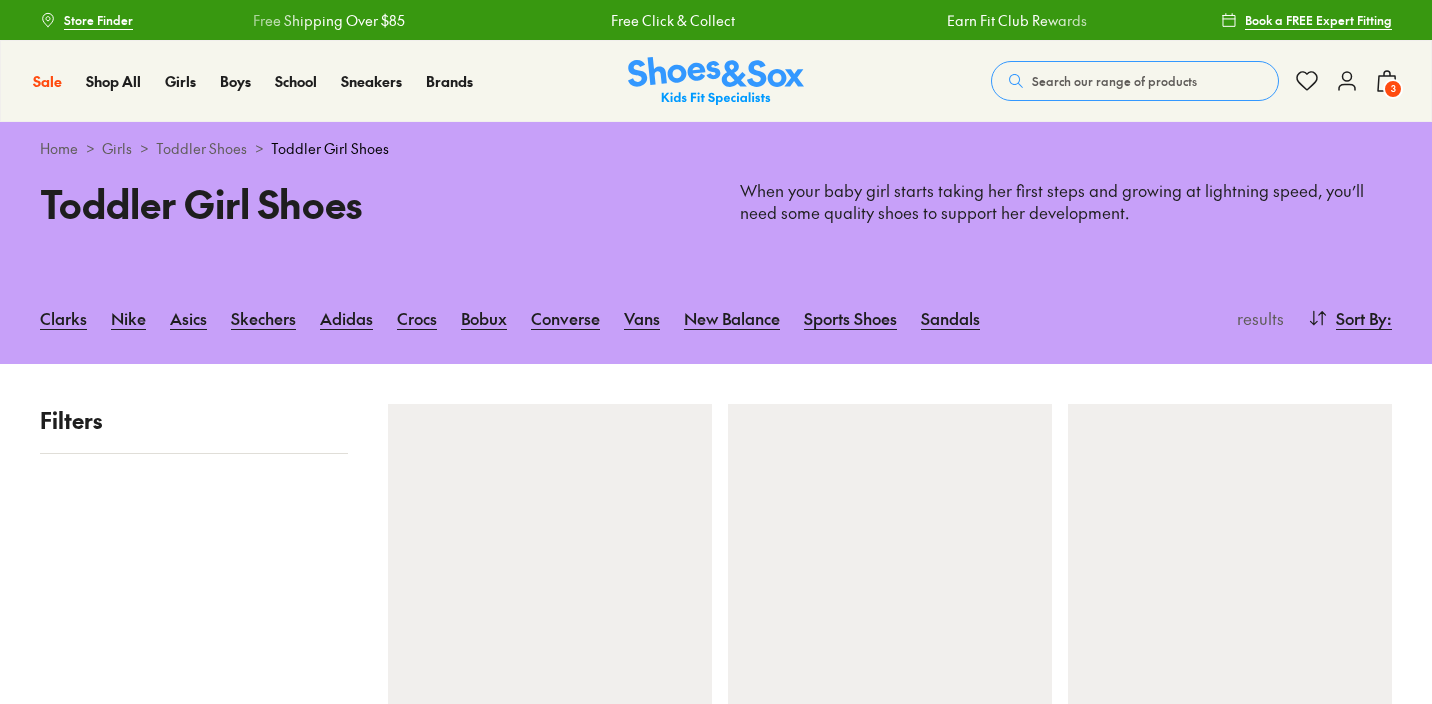 scroll, scrollTop: 0, scrollLeft: 0, axis: both 